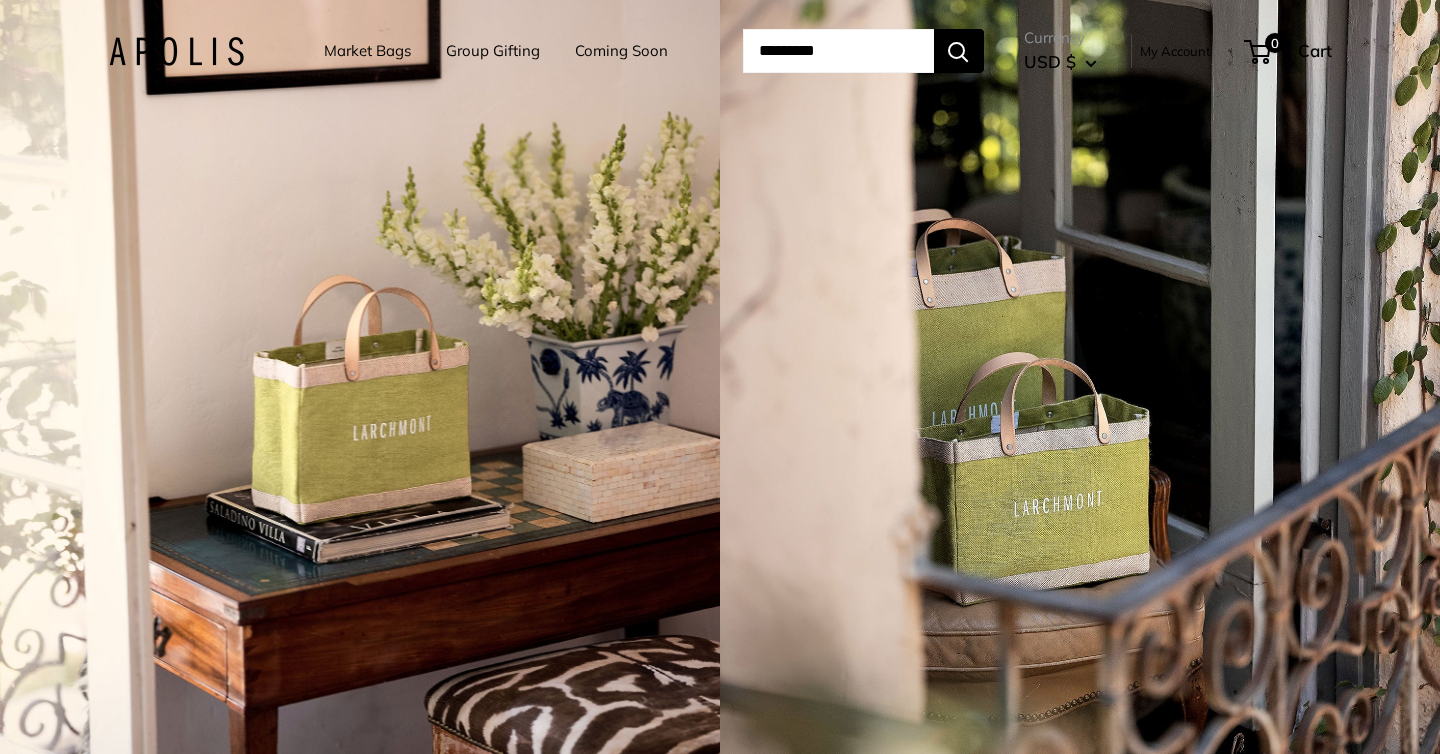 scroll, scrollTop: 0, scrollLeft: 0, axis: both 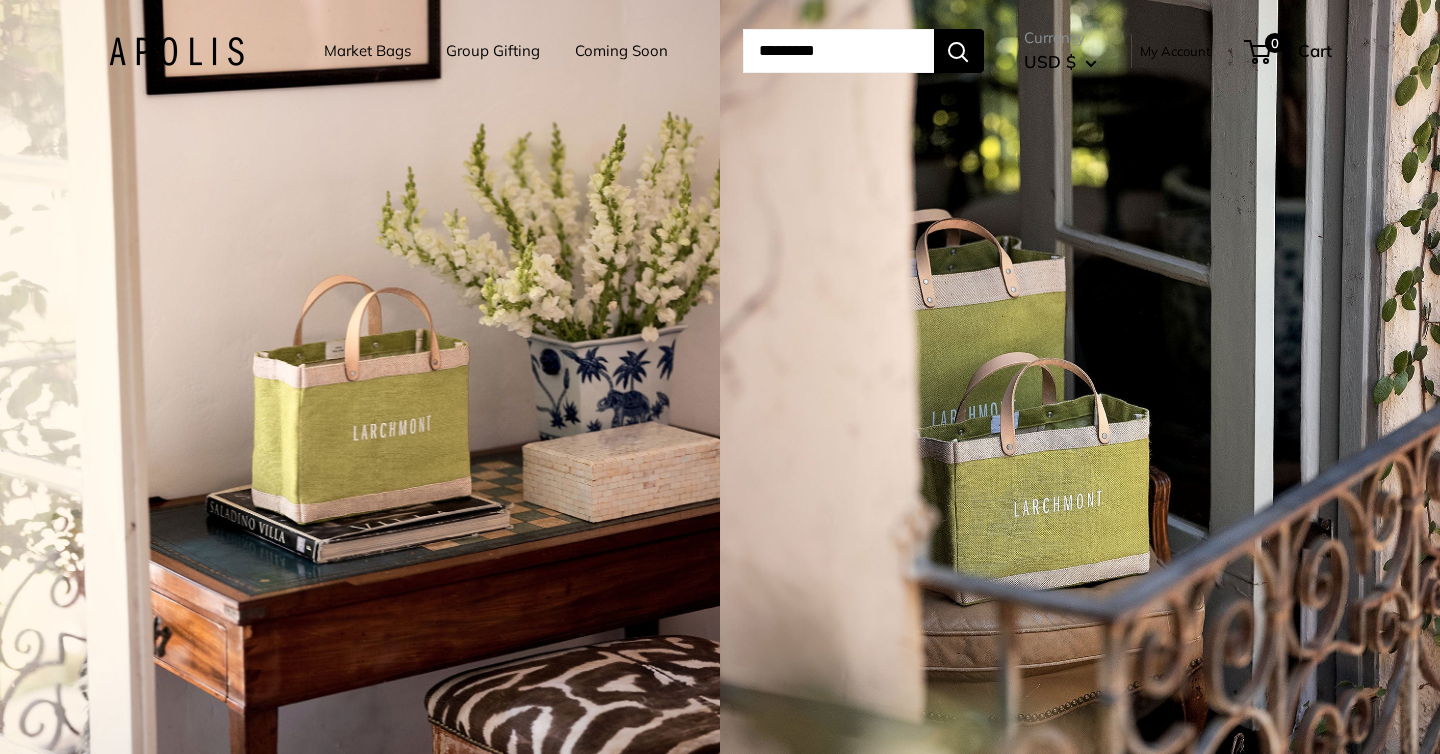 click at bounding box center (838, 51) 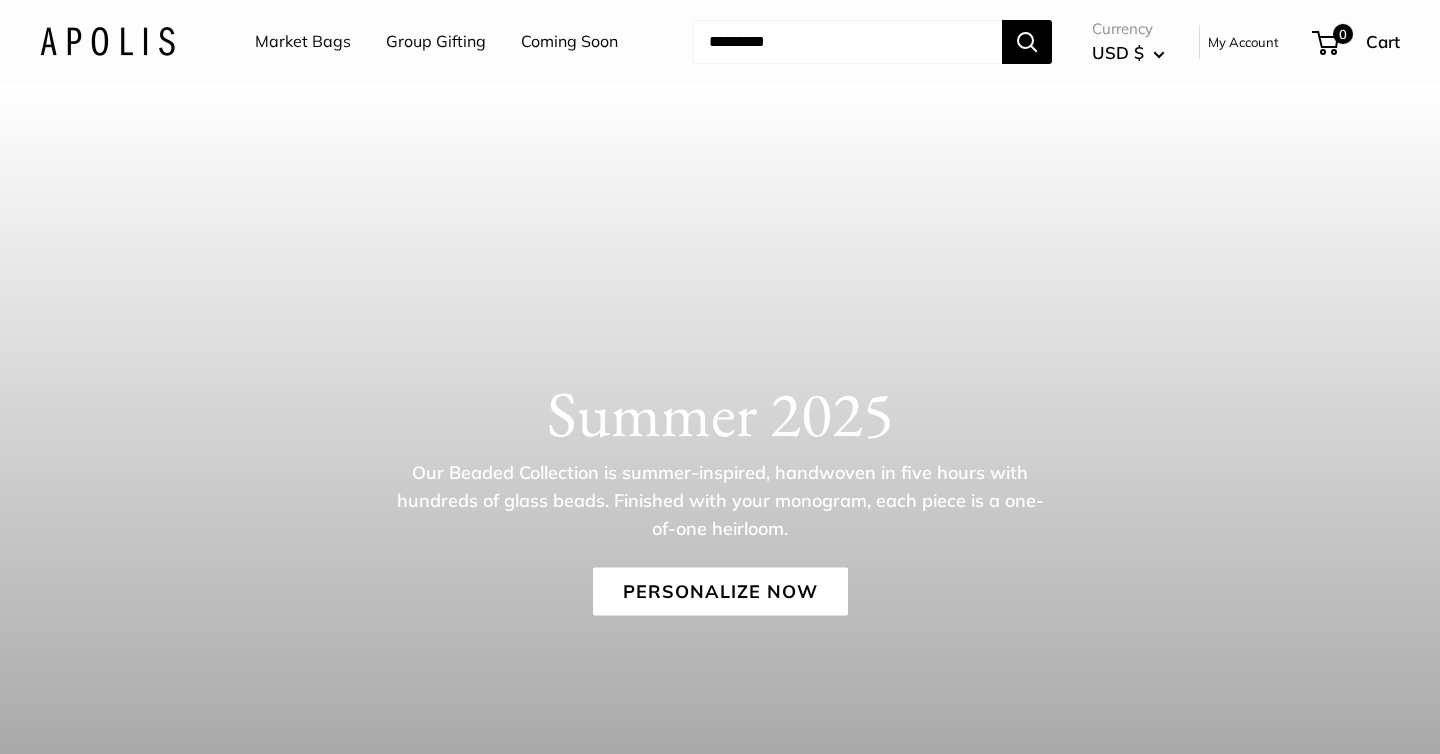 scroll, scrollTop: 0, scrollLeft: 0, axis: both 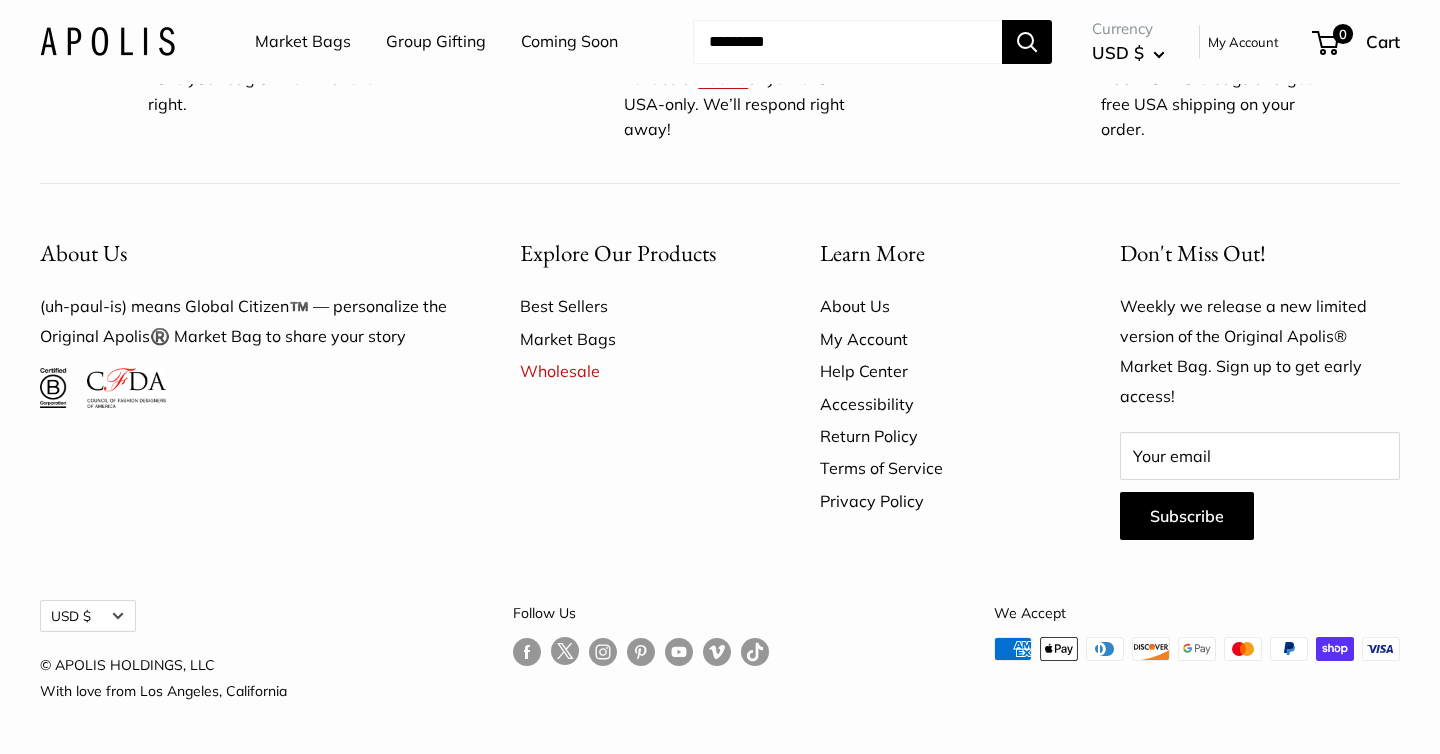 click on "Best Sellers" at bounding box center [635, 306] 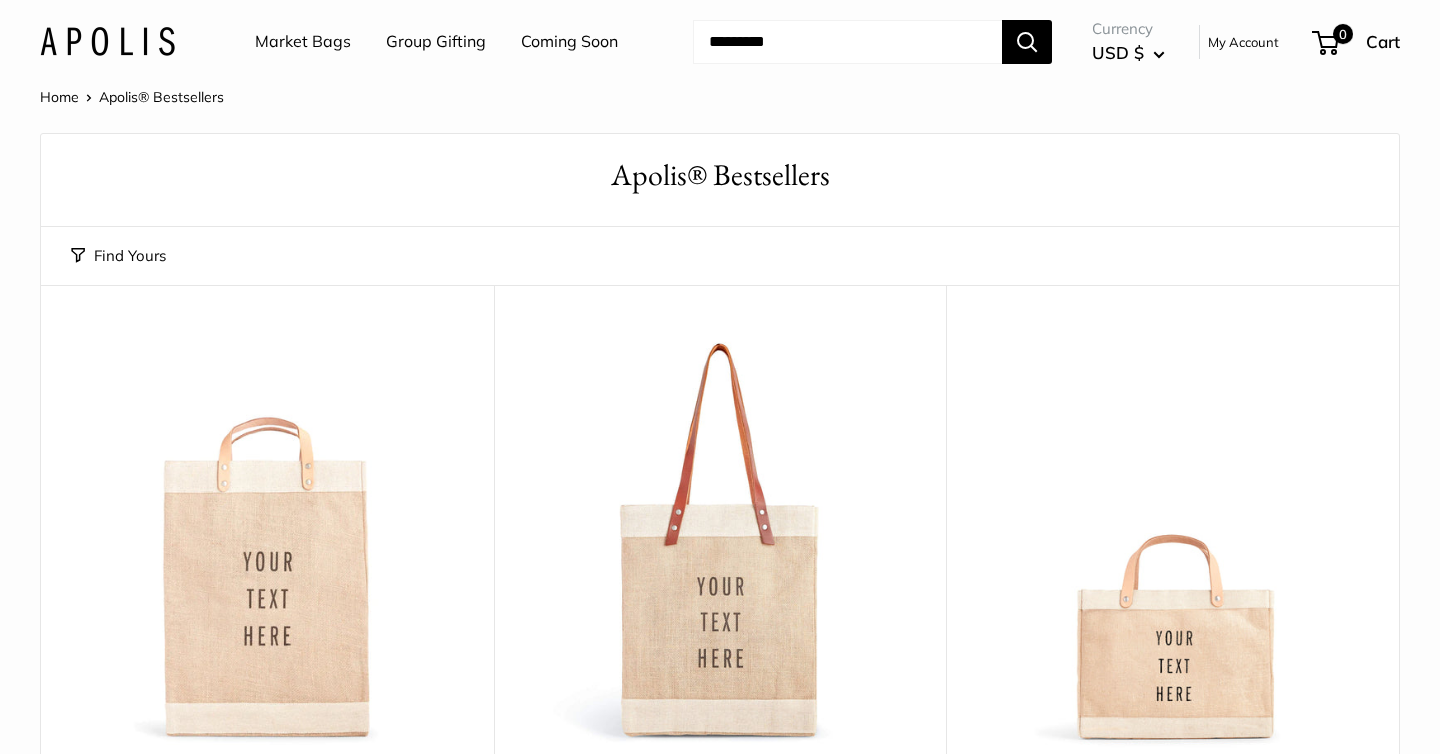 scroll, scrollTop: 0, scrollLeft: 0, axis: both 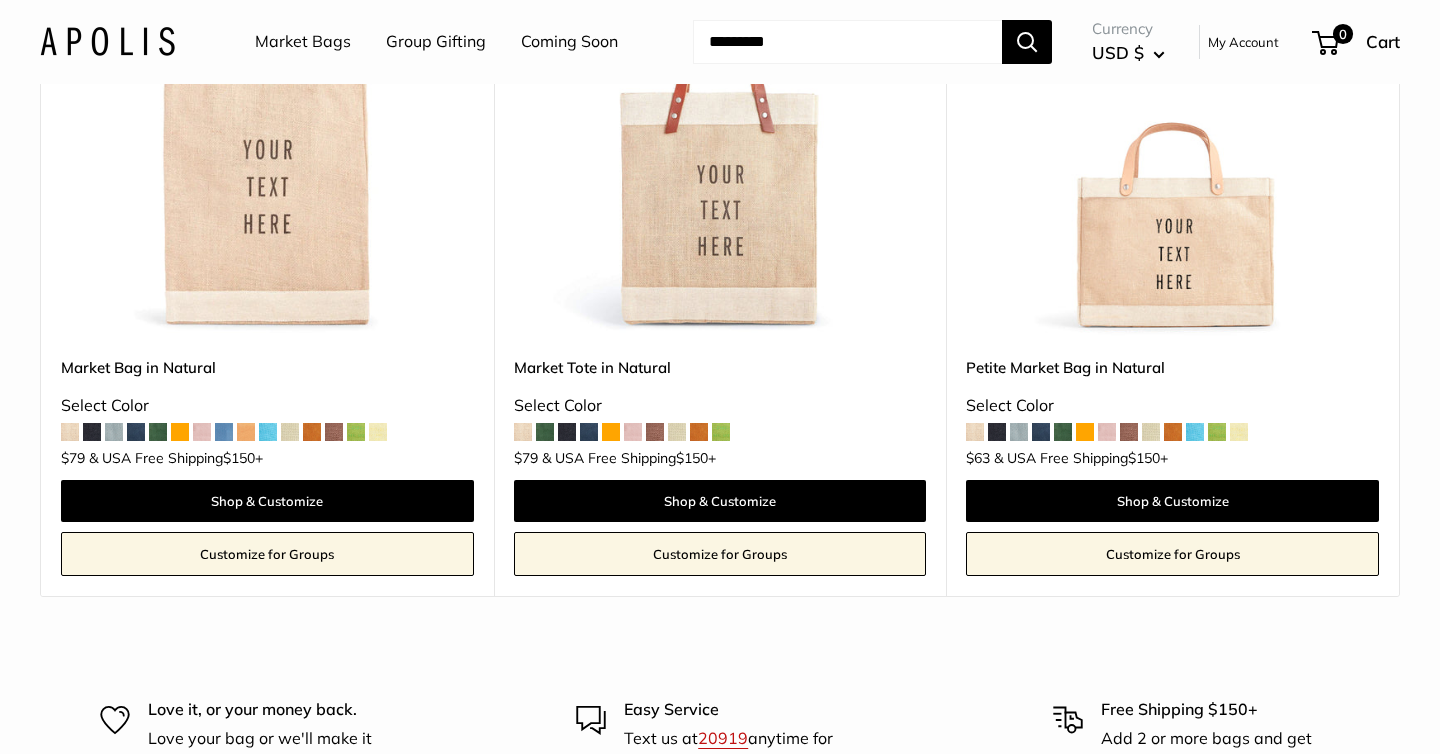 click at bounding box center [0, 0] 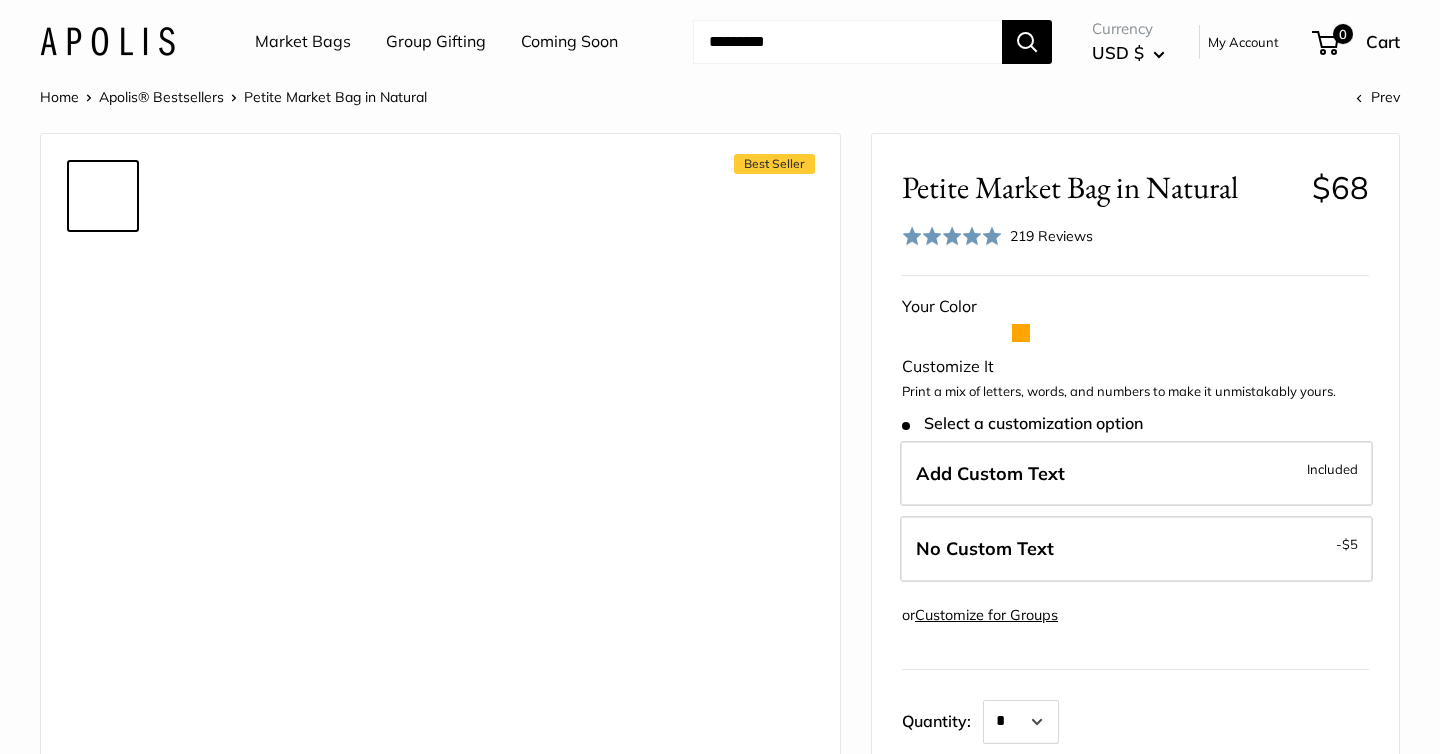 scroll, scrollTop: 0, scrollLeft: 0, axis: both 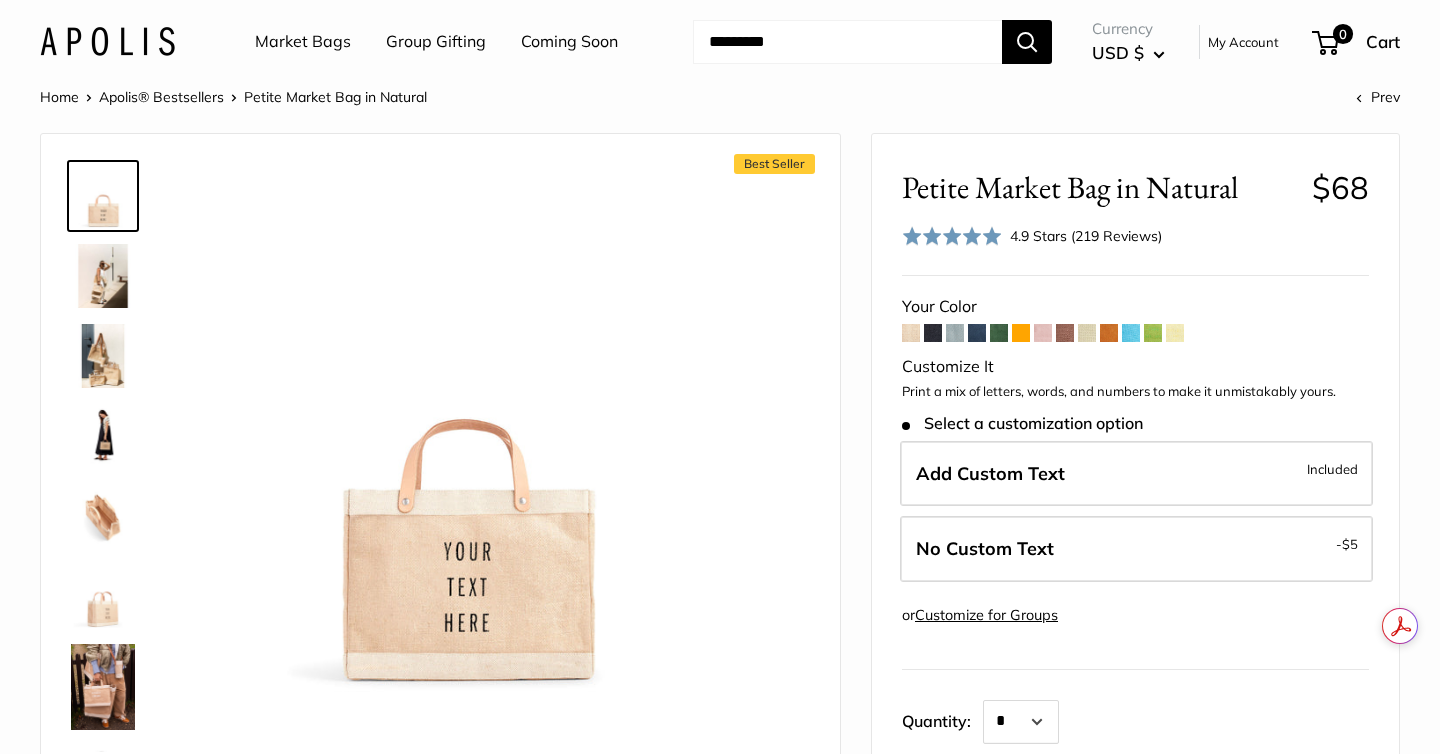 click at bounding box center (955, 333) 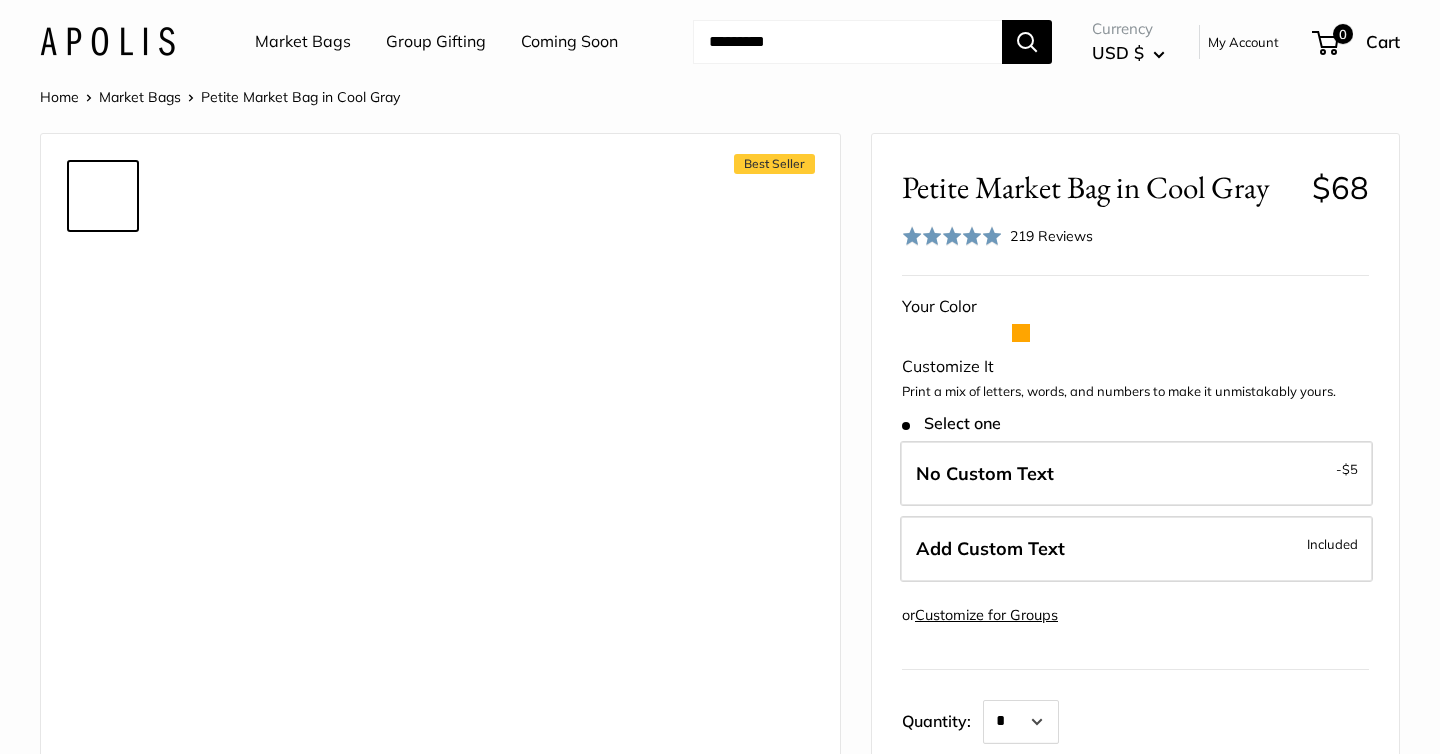 scroll, scrollTop: 0, scrollLeft: 0, axis: both 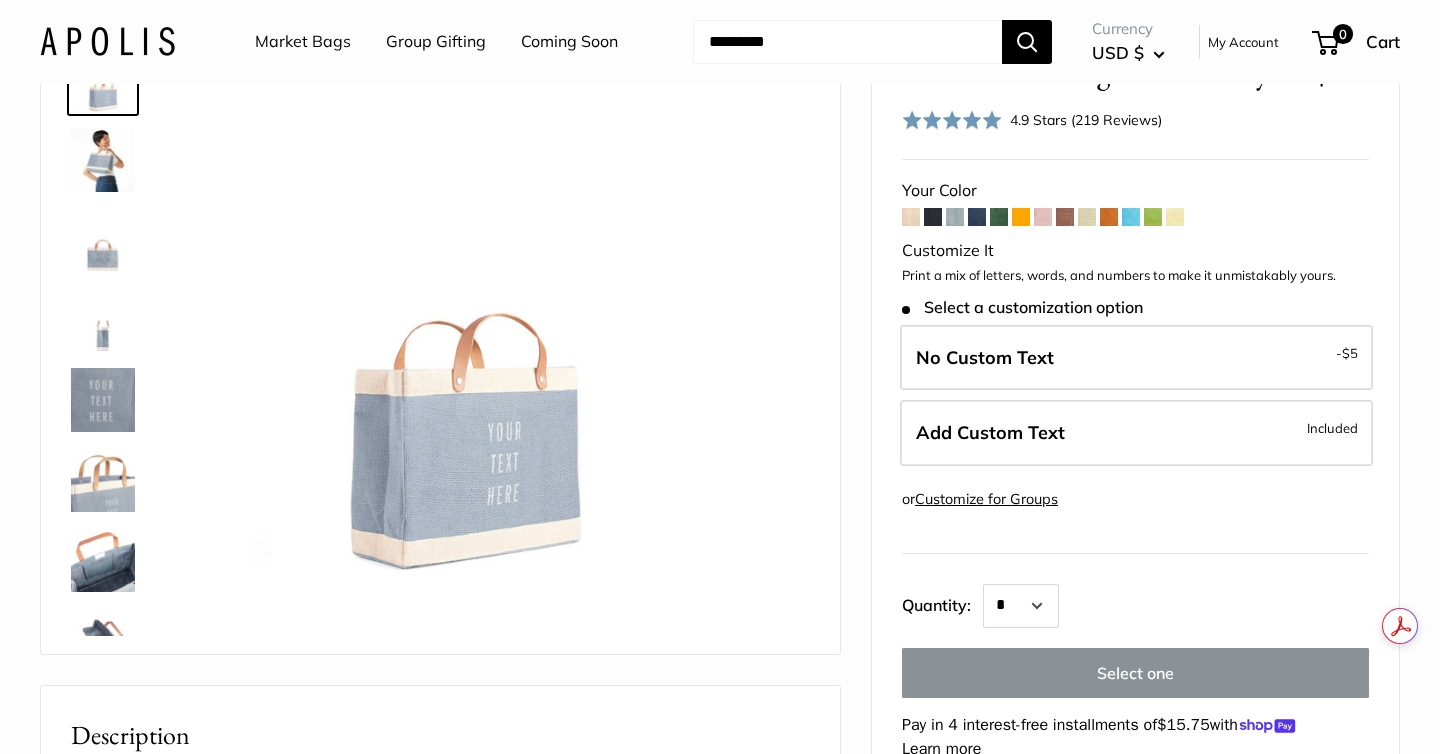 click on "* * * * * * * * * *** *** *** *** *** *** *** *** *** *** *** *** *** *** *** *** *** *** *** *** *** *** *** *** *** *** *** *** *** *** *** *** *** *** *** *** *** *** *** *** *** *** *** *** *** *** *** *** *** *** *** *** *** *** *** *** *** *** *** *** *** *** *** *** *** *** *** *** *** *** *** *** *** *** *** *** *** *** *** *** *** *** *** *** *** *** *** *** *** *** ****" at bounding box center (1176, 603) 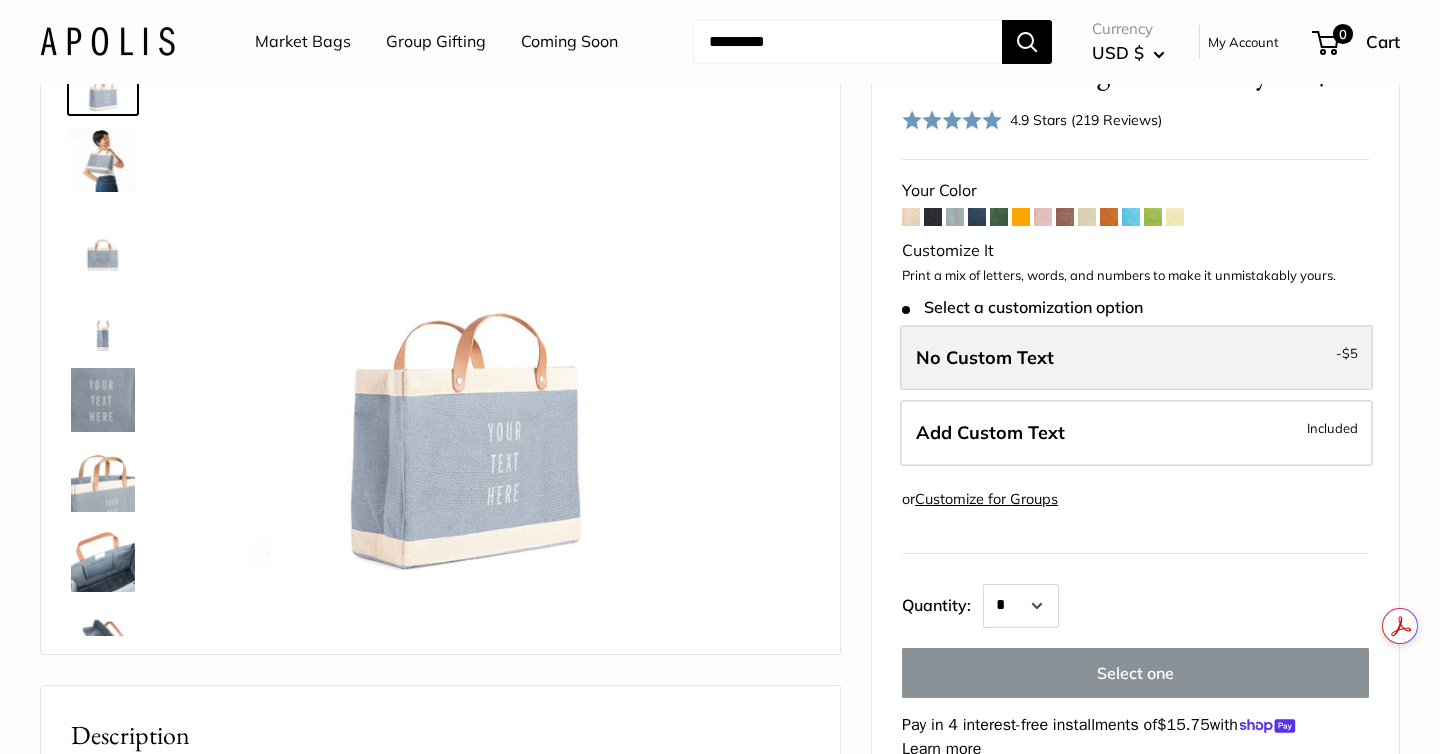 click on "No Custom Text
- $5" at bounding box center [1136, 358] 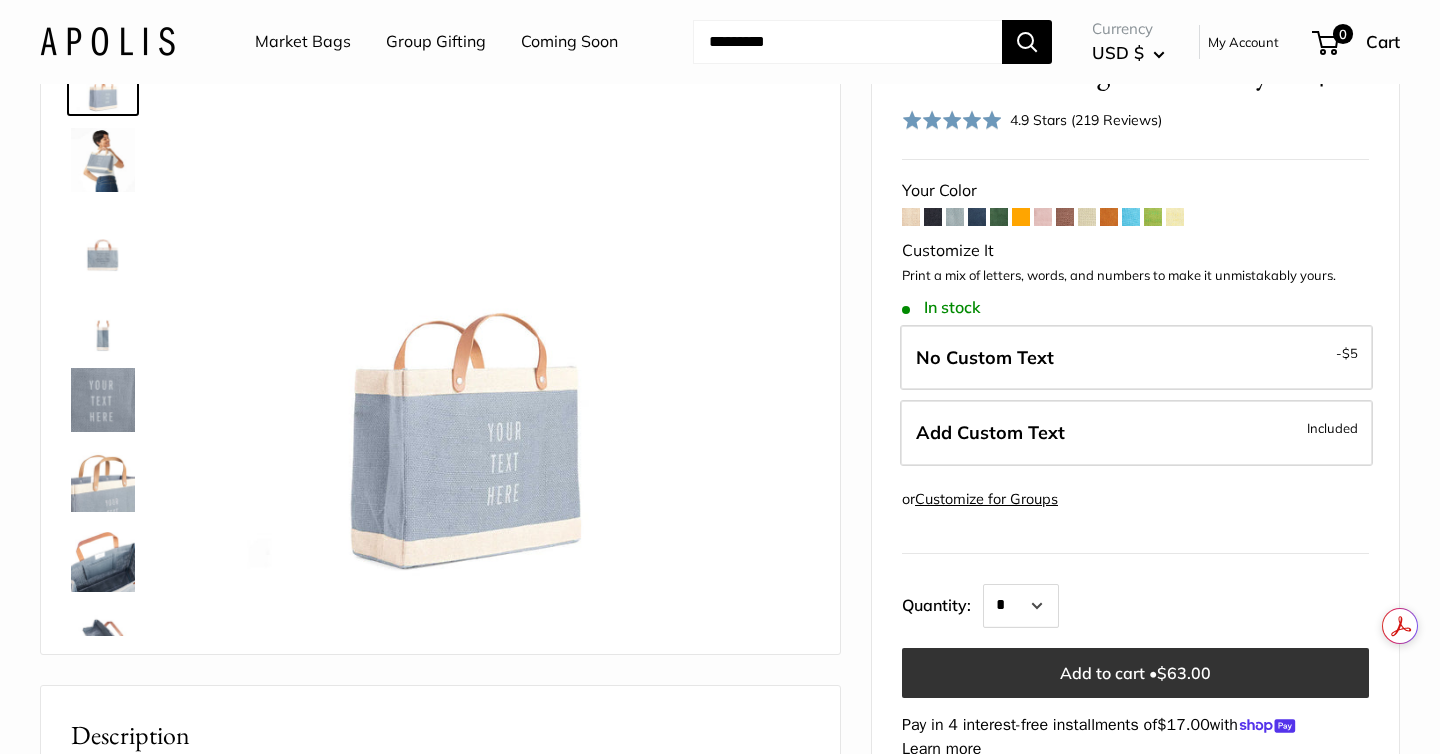 click on "Add to cart •  $63.00" at bounding box center (1135, 673) 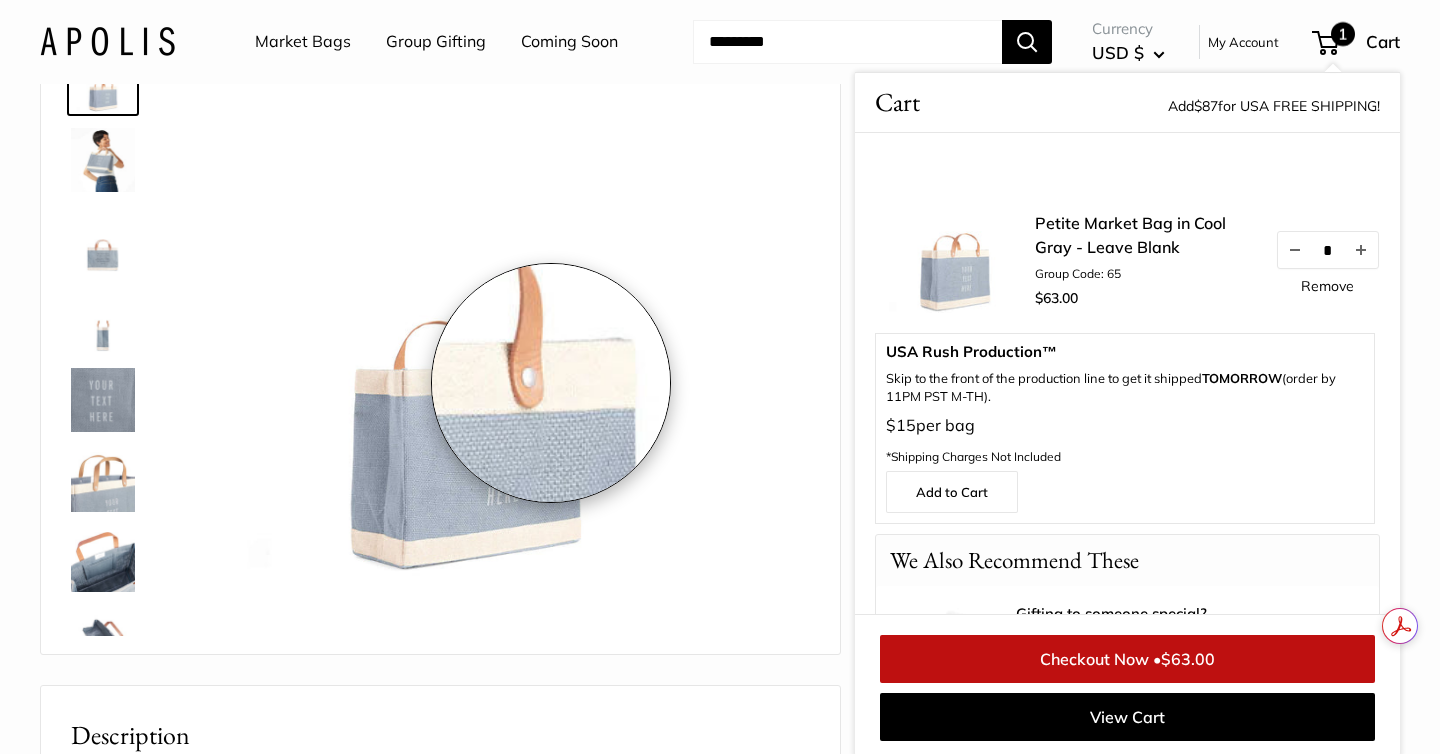 scroll, scrollTop: 0, scrollLeft: 0, axis: both 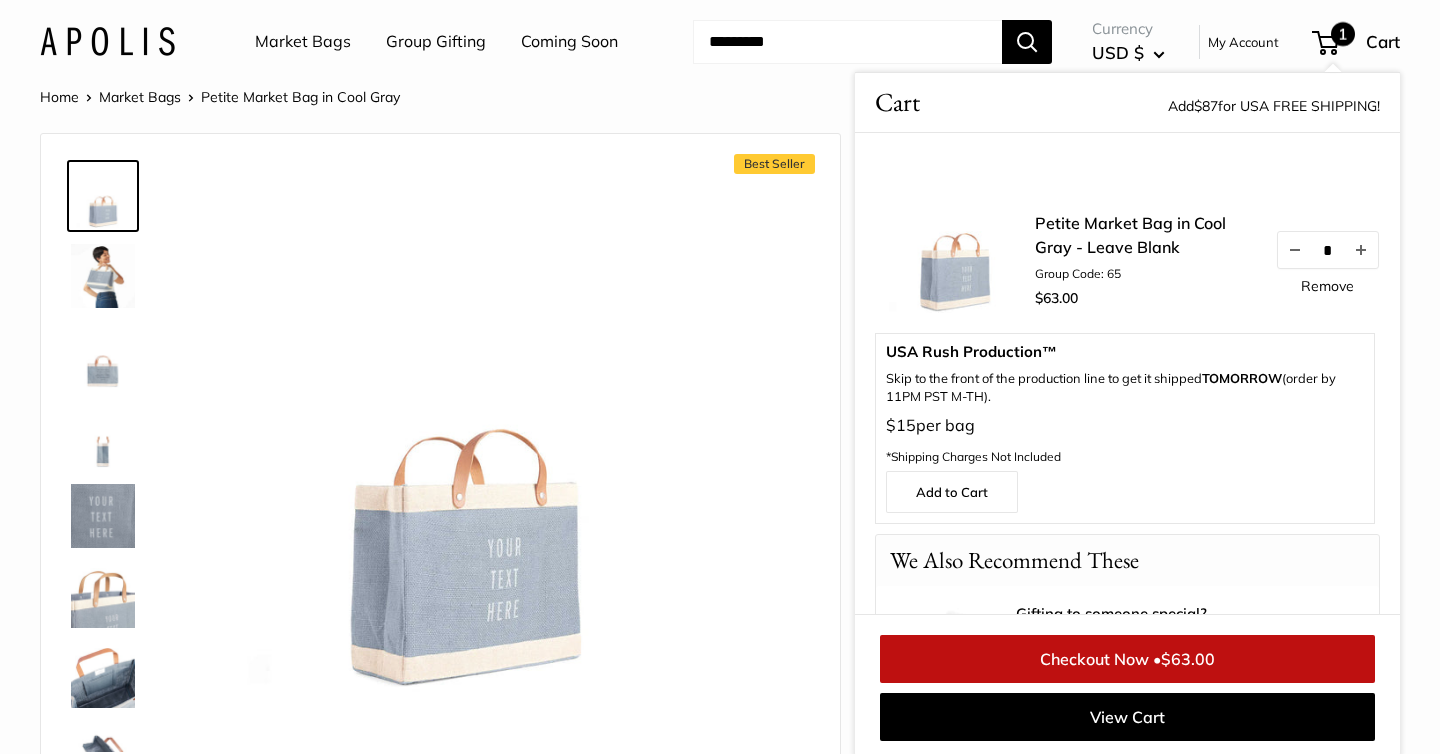 click on "Market Bags Group Gifting Coming Soon
Need help?
Text Us:  20919
hello@apolisglobal.com
Follow Us
Facebook
Twitter
Instagram
Pinterest
YouTube
Vimeo
Tumblr
Market Bags Group Gifting Coming Soon" at bounding box center [720, 42] 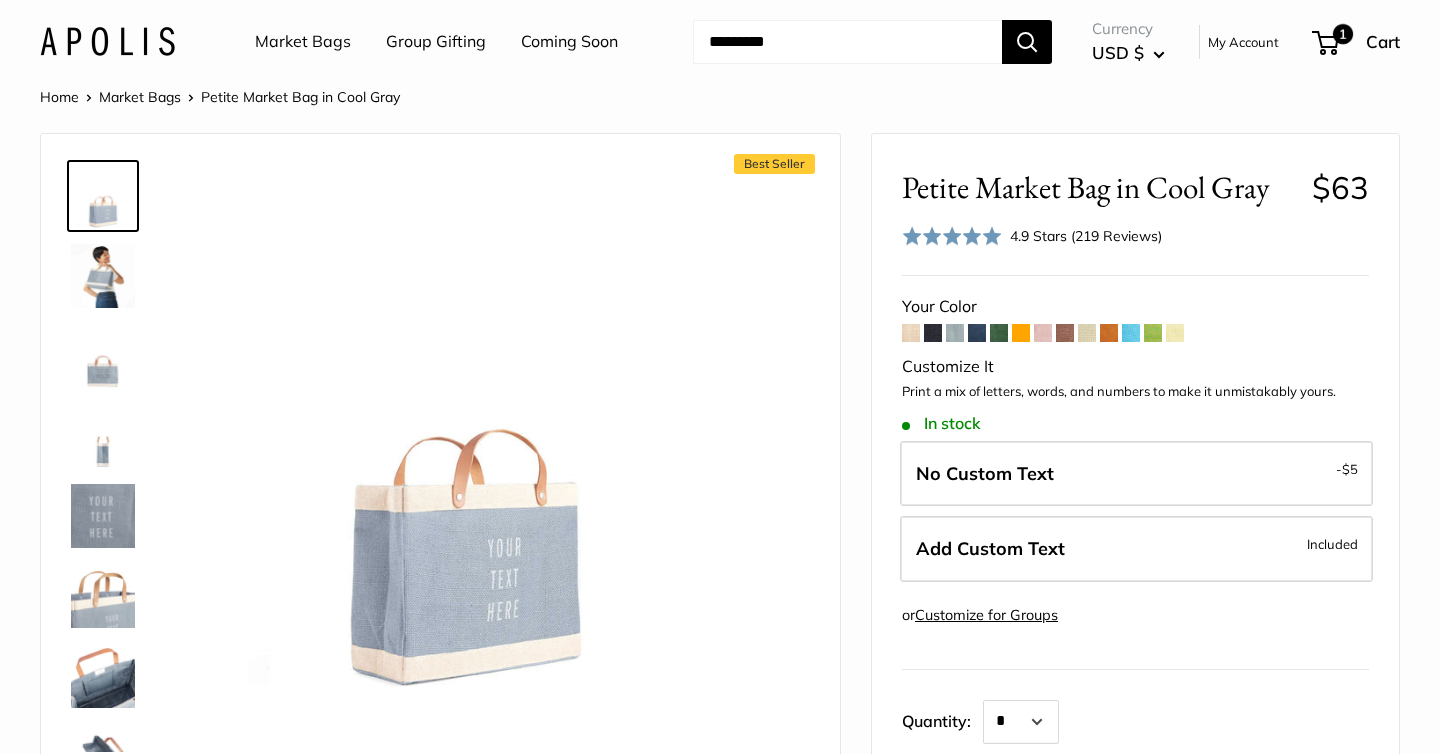 click at bounding box center [933, 333] 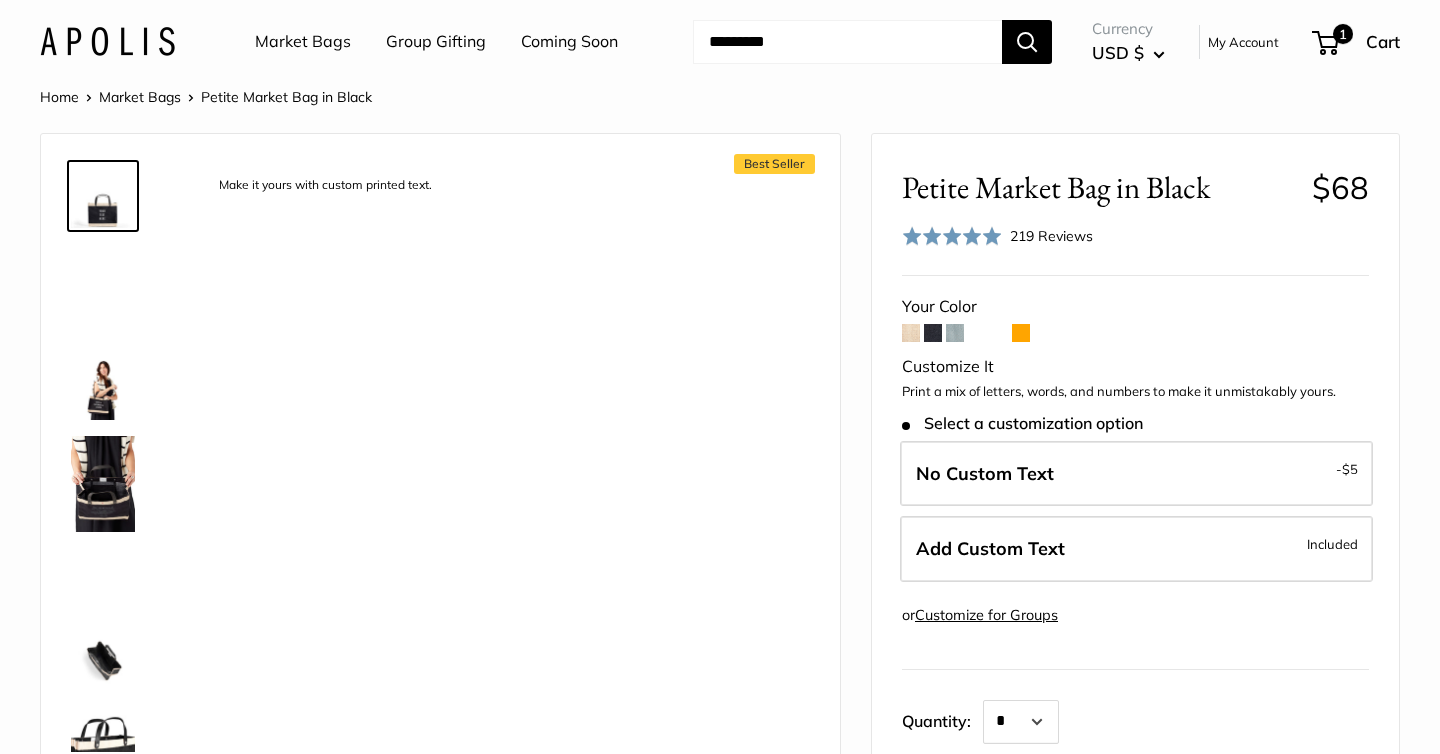 scroll, scrollTop: 0, scrollLeft: 0, axis: both 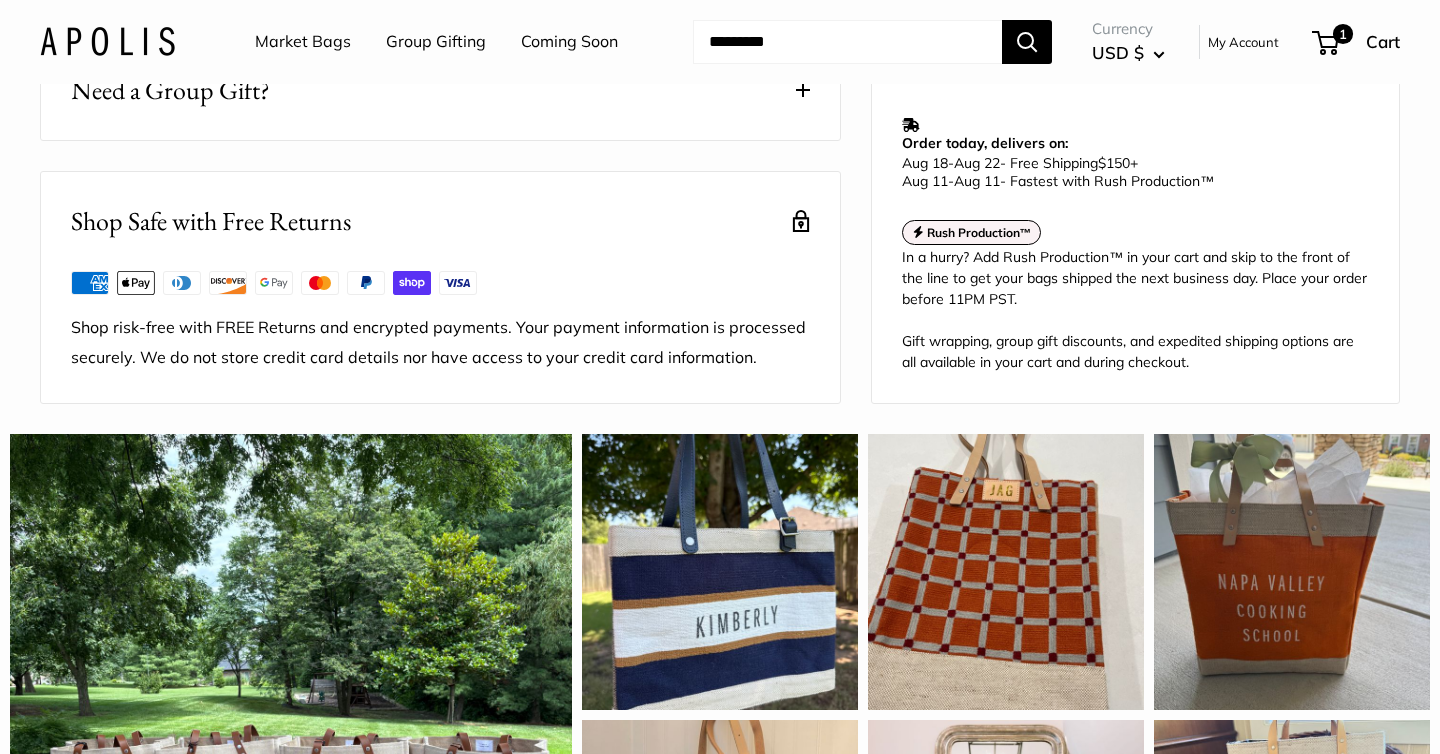 click on "Need a Group Gift?" at bounding box center [440, 90] 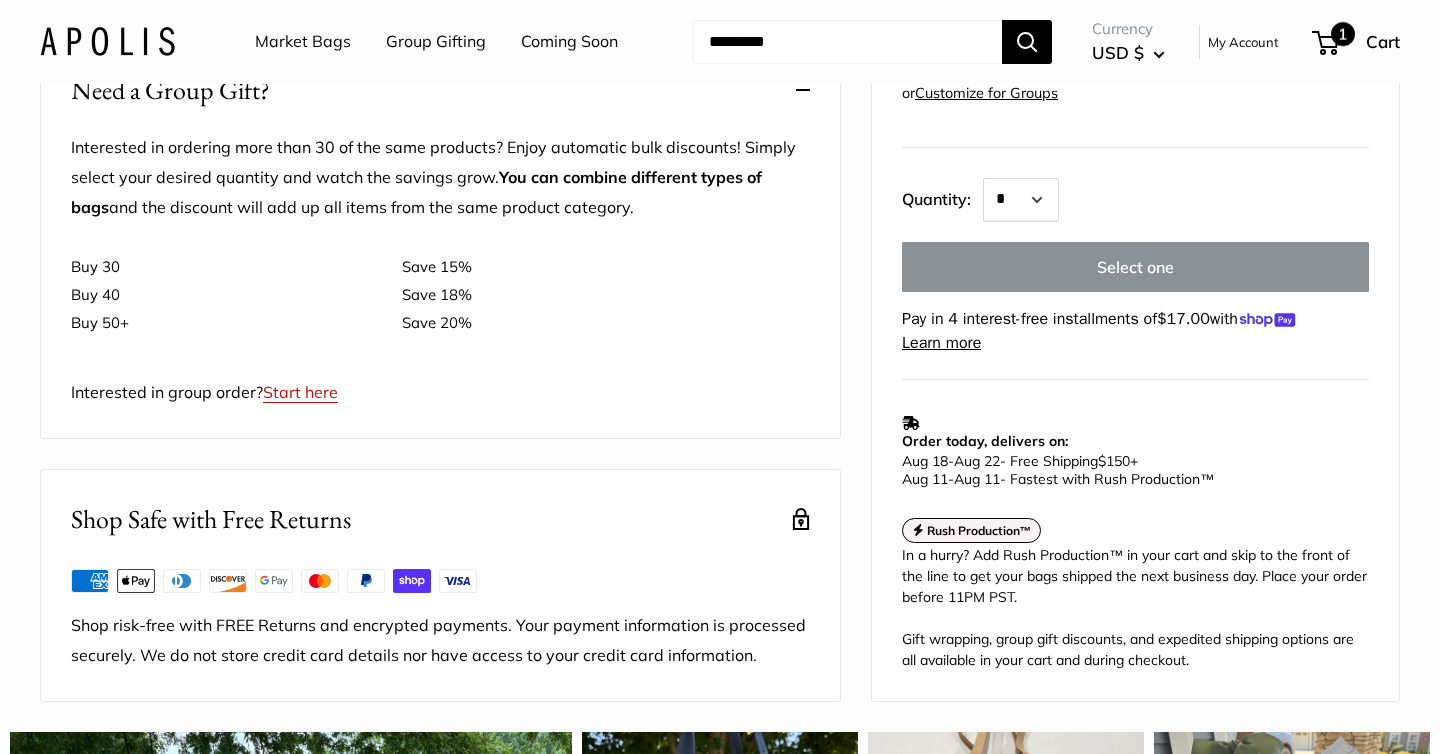 click on "Cart" at bounding box center [1383, 41] 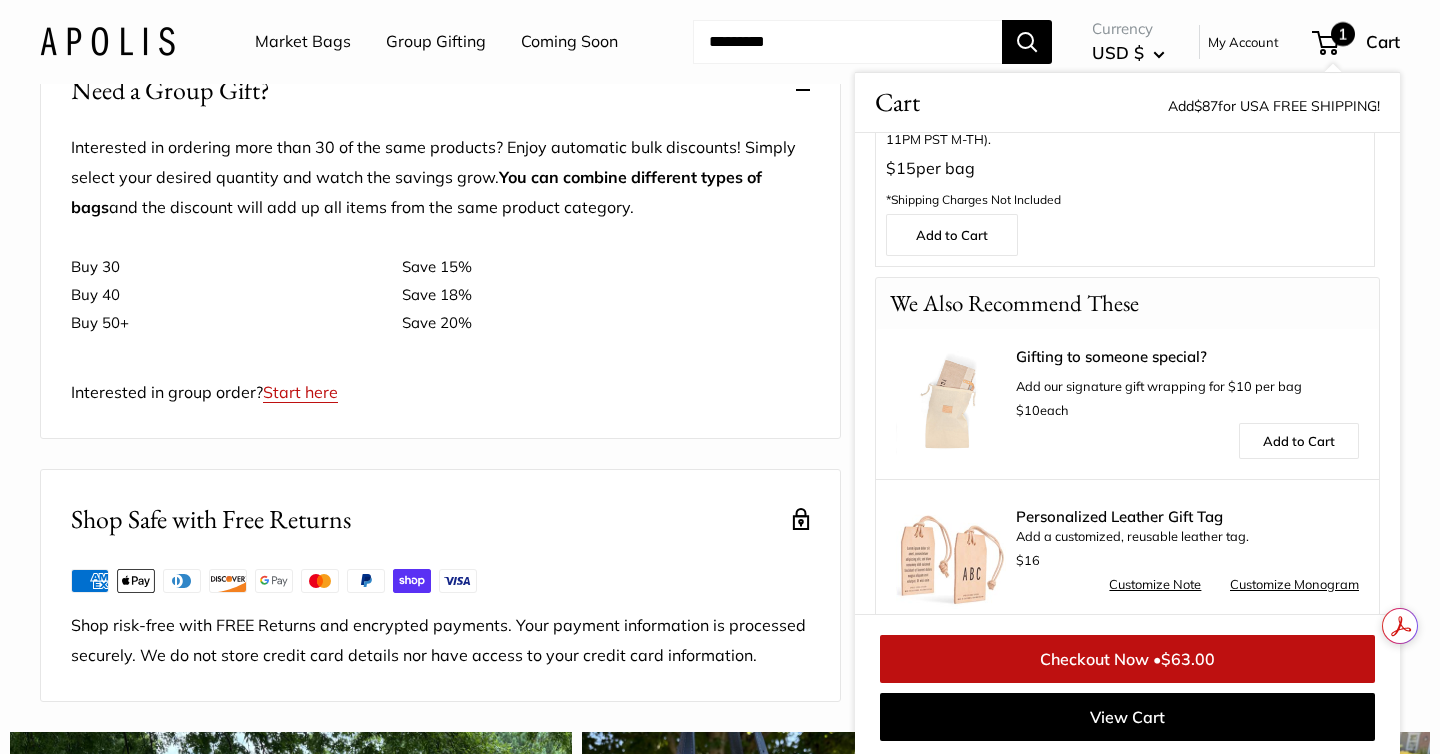 scroll, scrollTop: 293, scrollLeft: 0, axis: vertical 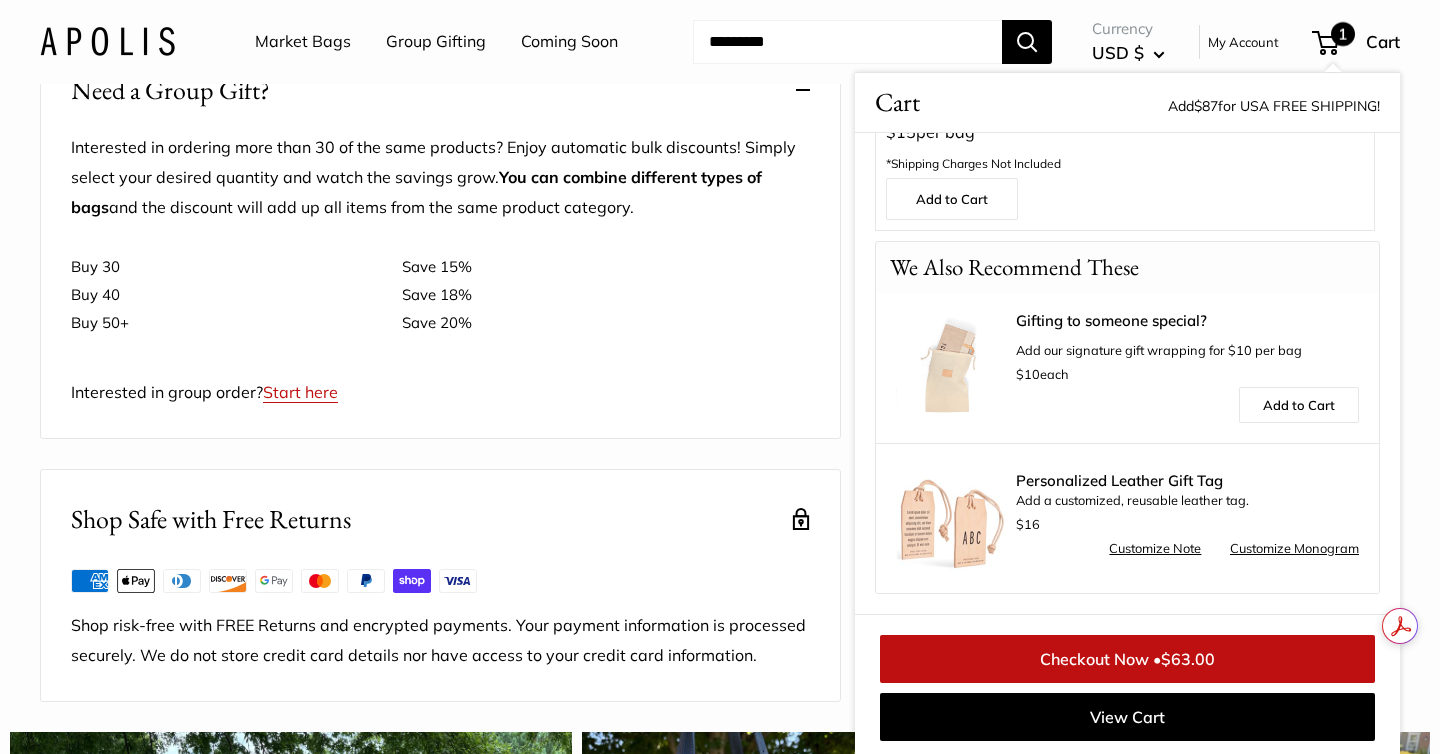 click on "Checkout Now •  $63.00" at bounding box center [1127, 659] 